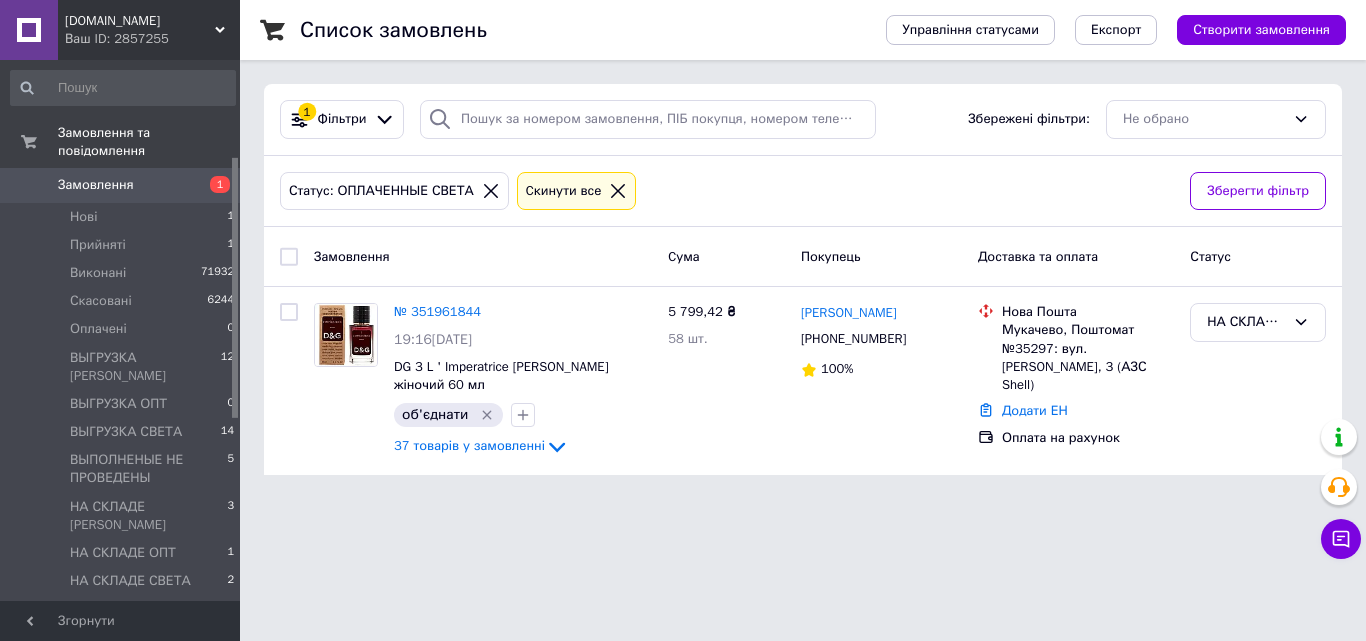 scroll, scrollTop: 0, scrollLeft: 0, axis: both 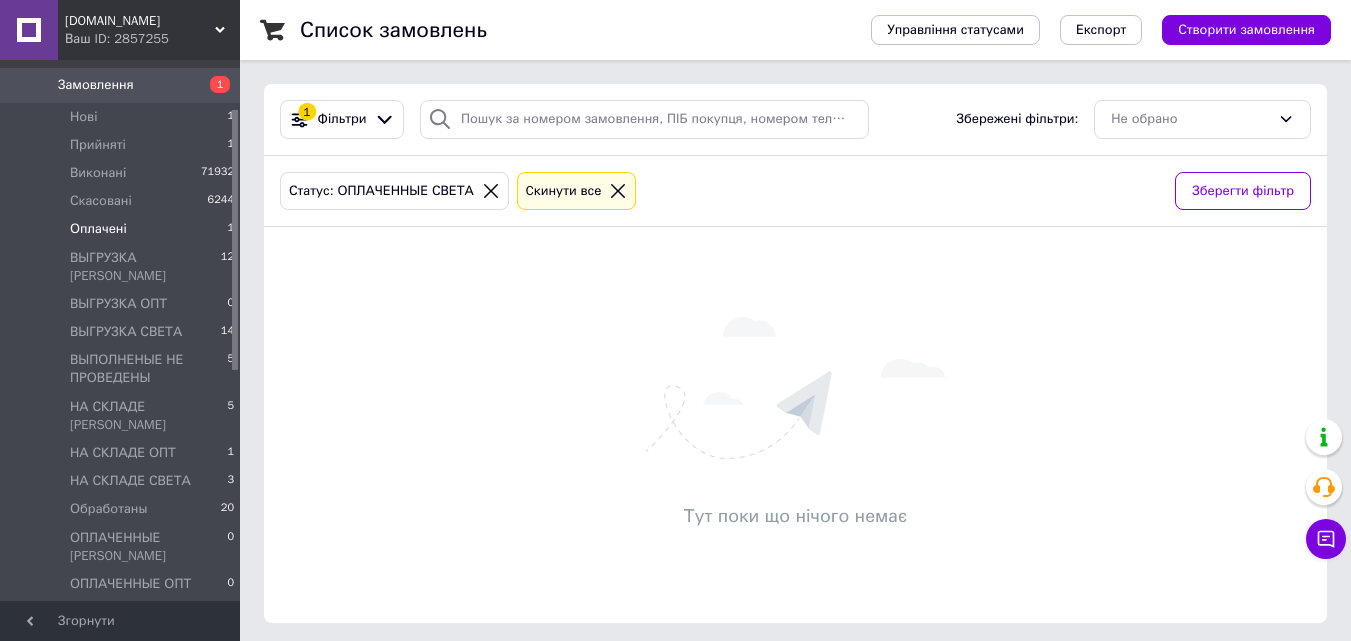 click on "Оплачені" at bounding box center [98, 229] 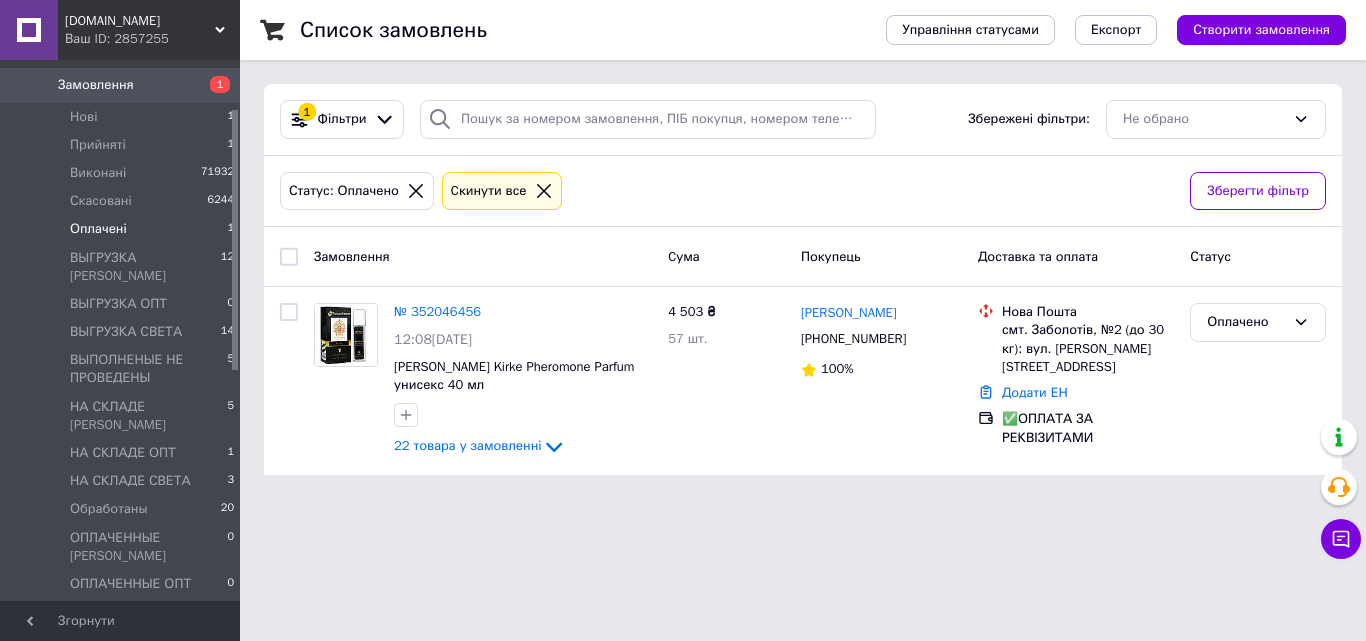 click on "ОПЛАЧЕННЫЕ СВЕТА" at bounding box center [138, 612] 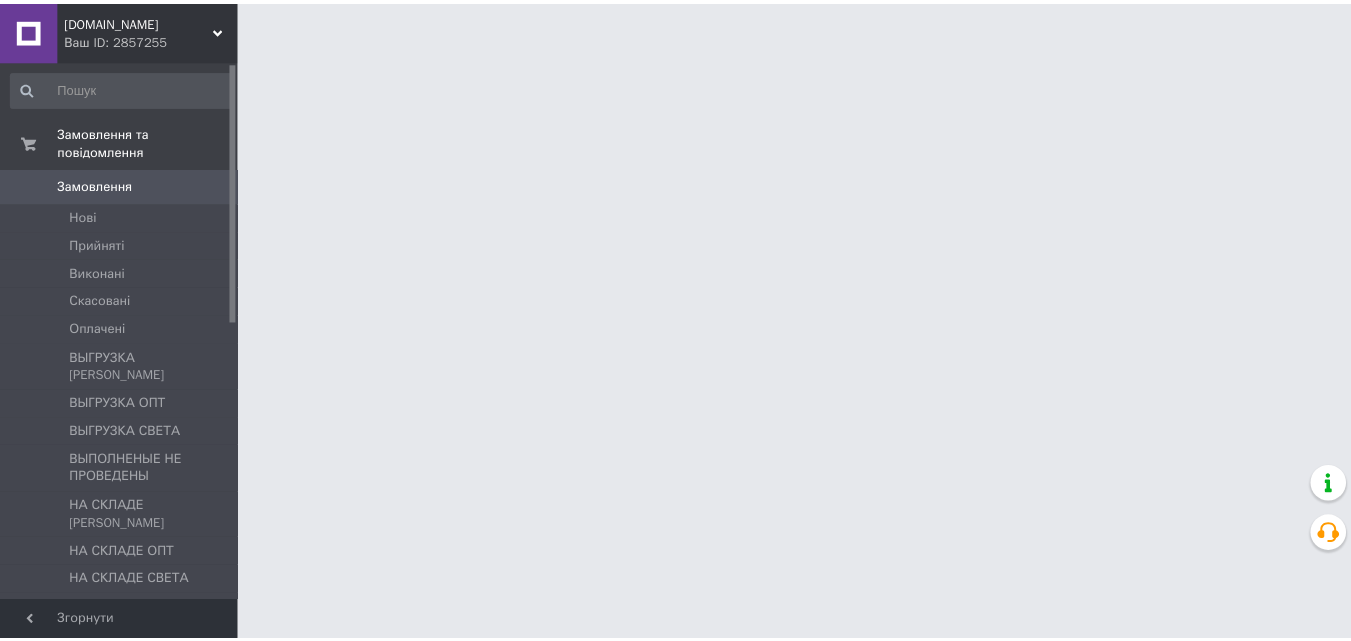 scroll, scrollTop: 0, scrollLeft: 0, axis: both 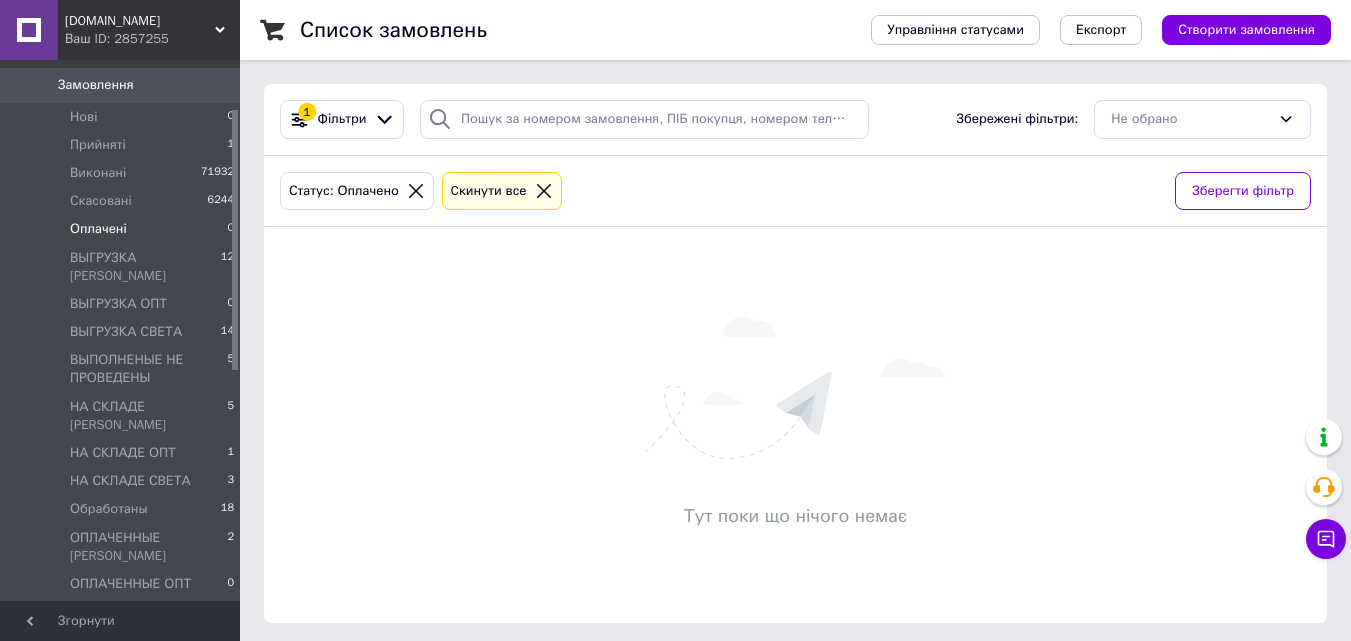 click on "ОПЛАЧЕННЫЕ СВЕТА" at bounding box center [138, 612] 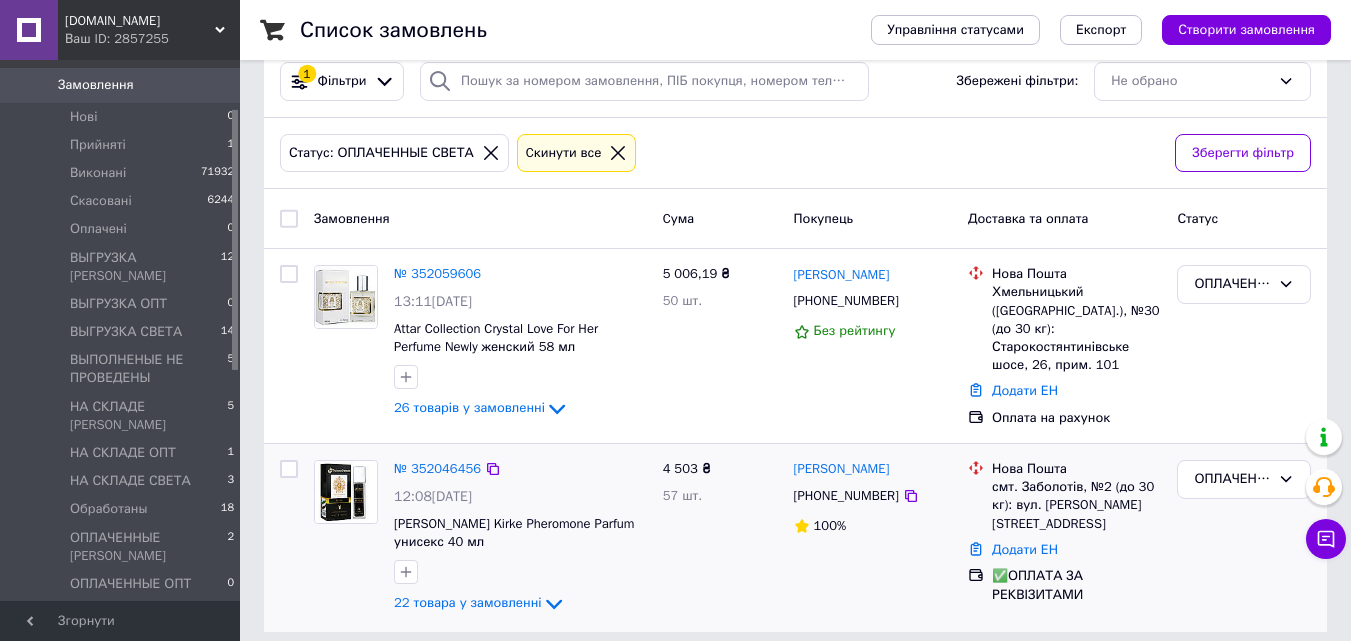 scroll, scrollTop: 53, scrollLeft: 0, axis: vertical 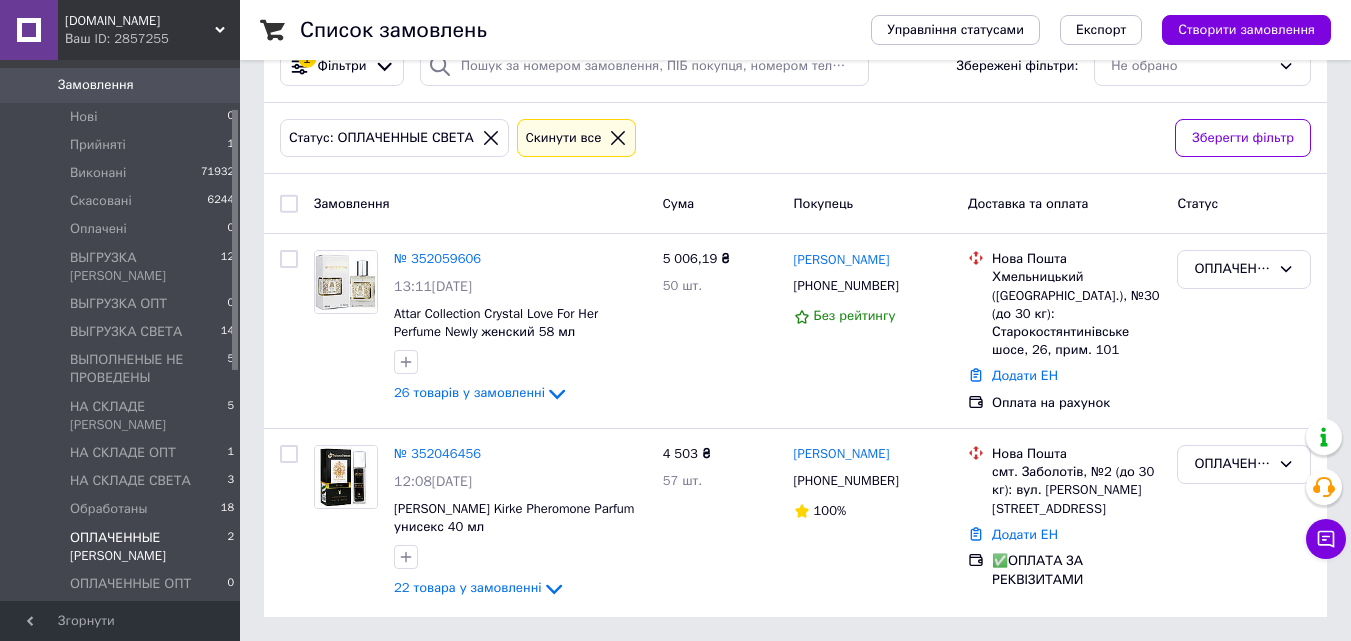 click on "ОПЛАЧЕННЫЕ НАТАША 2" at bounding box center [123, 547] 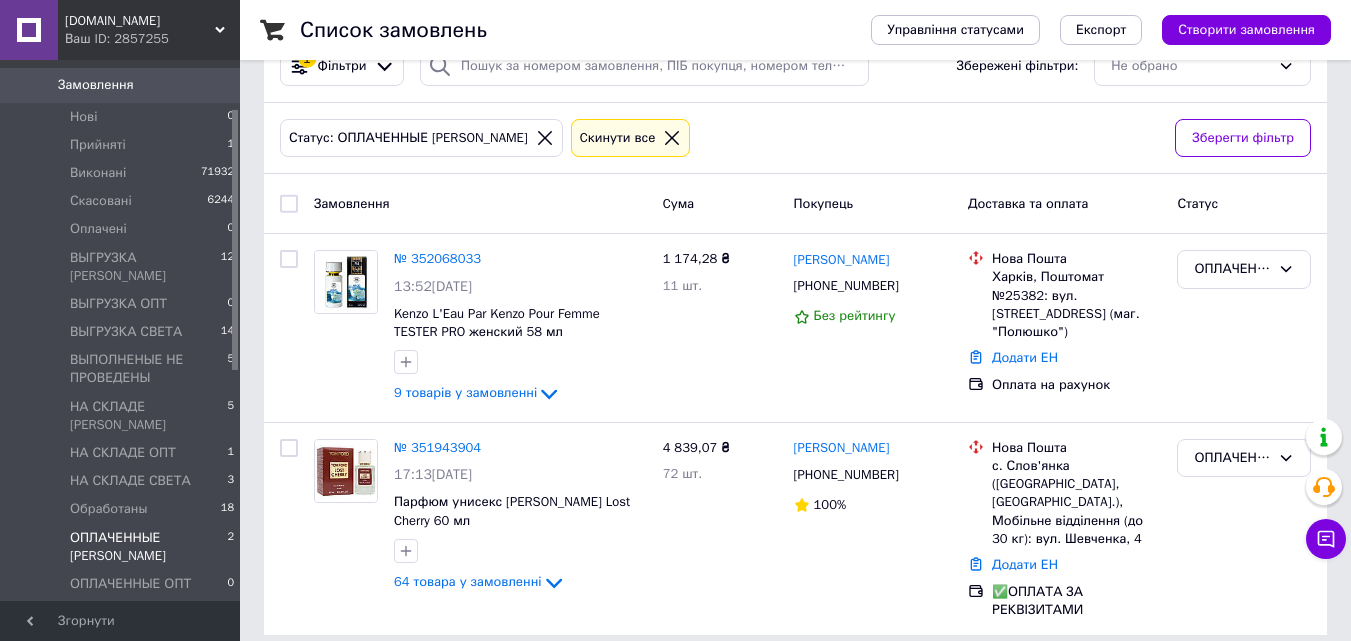 scroll, scrollTop: 0, scrollLeft: 0, axis: both 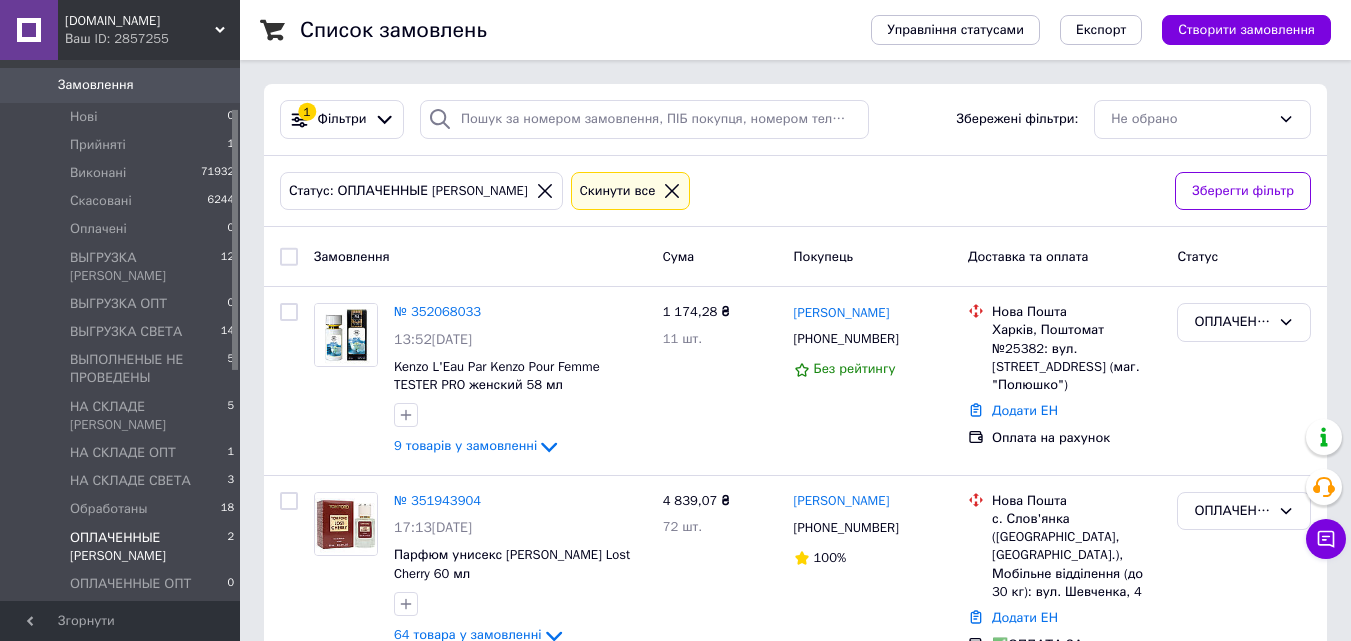 click on "ОПЛАЧЕННЫЕ СВЕТА" at bounding box center (138, 612) 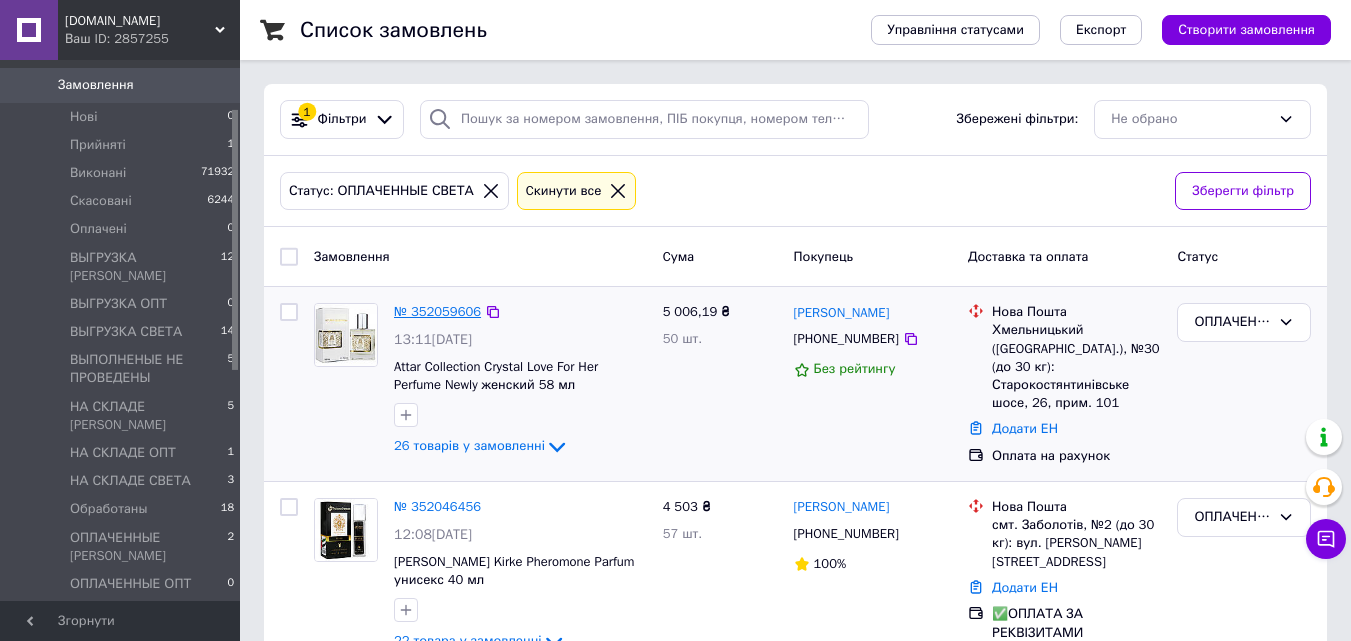 click on "№ 352059606" at bounding box center (437, 311) 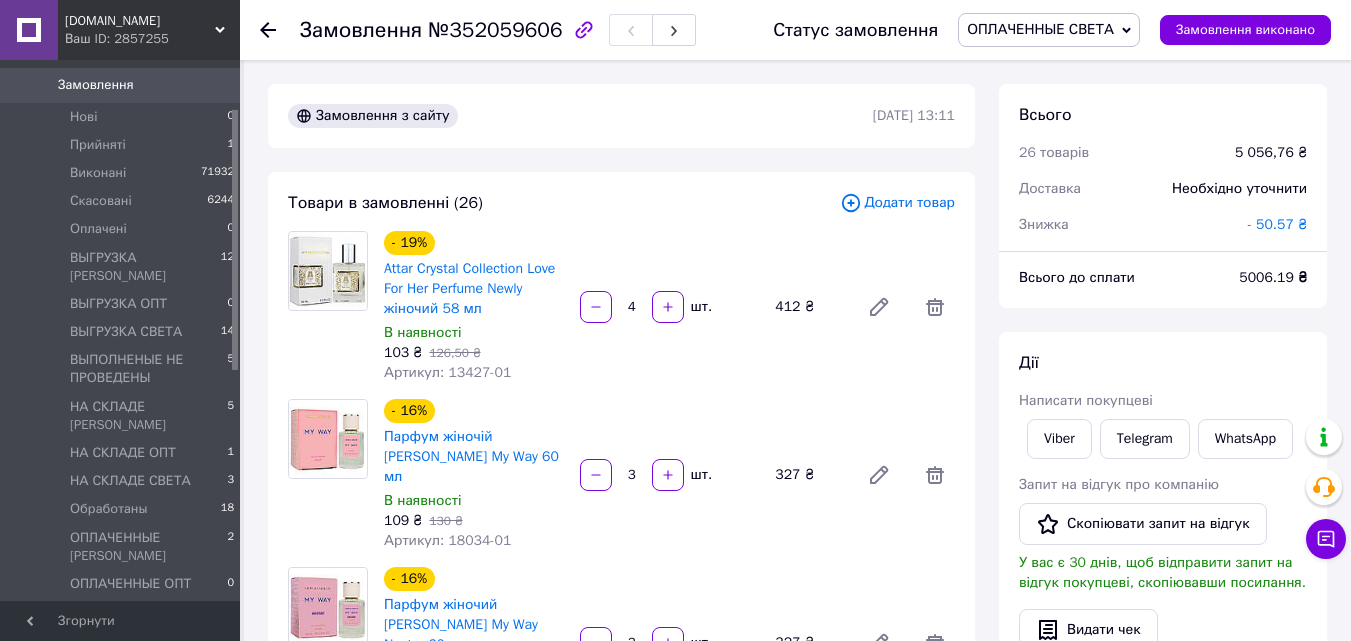 scroll, scrollTop: 300, scrollLeft: 0, axis: vertical 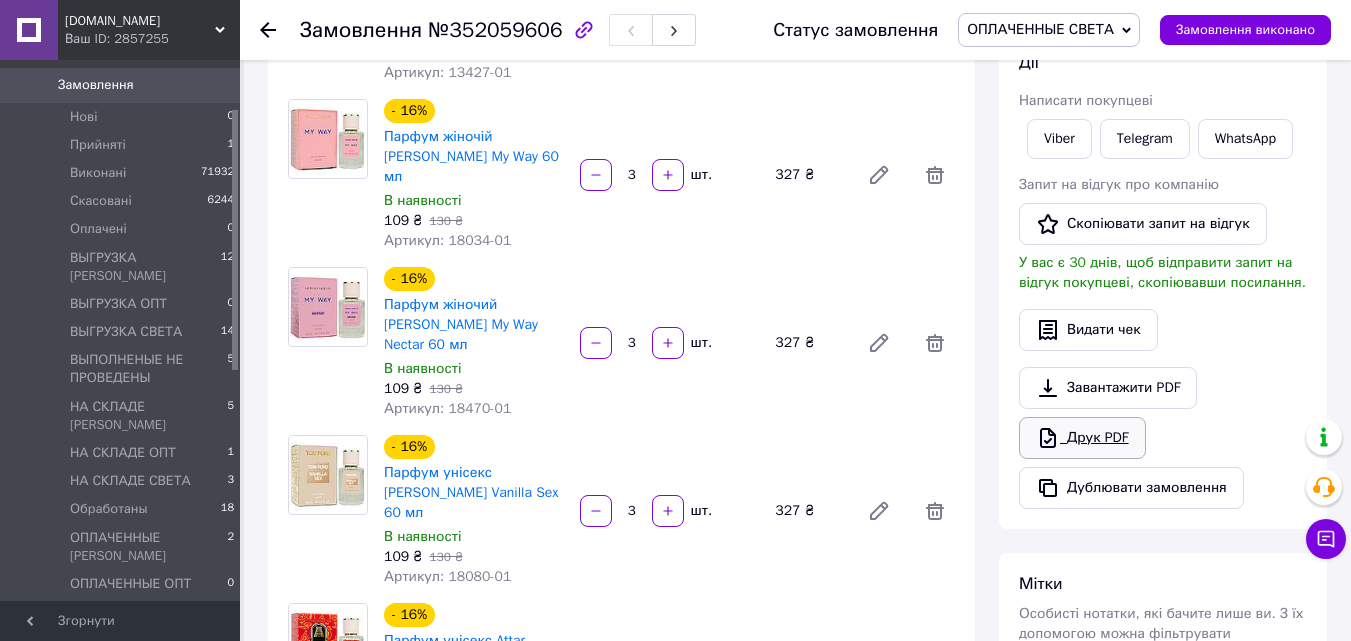 click 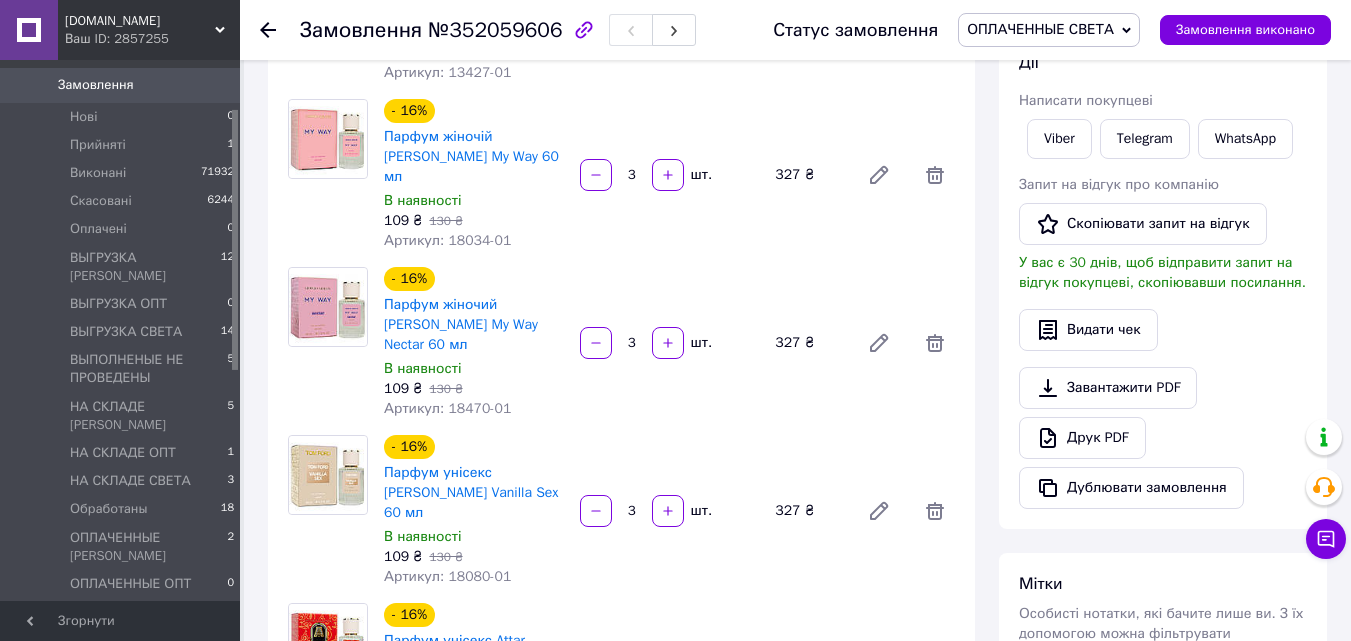 click on "ОПЛАЧЕННЫЕ СВЕТА" at bounding box center [1049, 30] 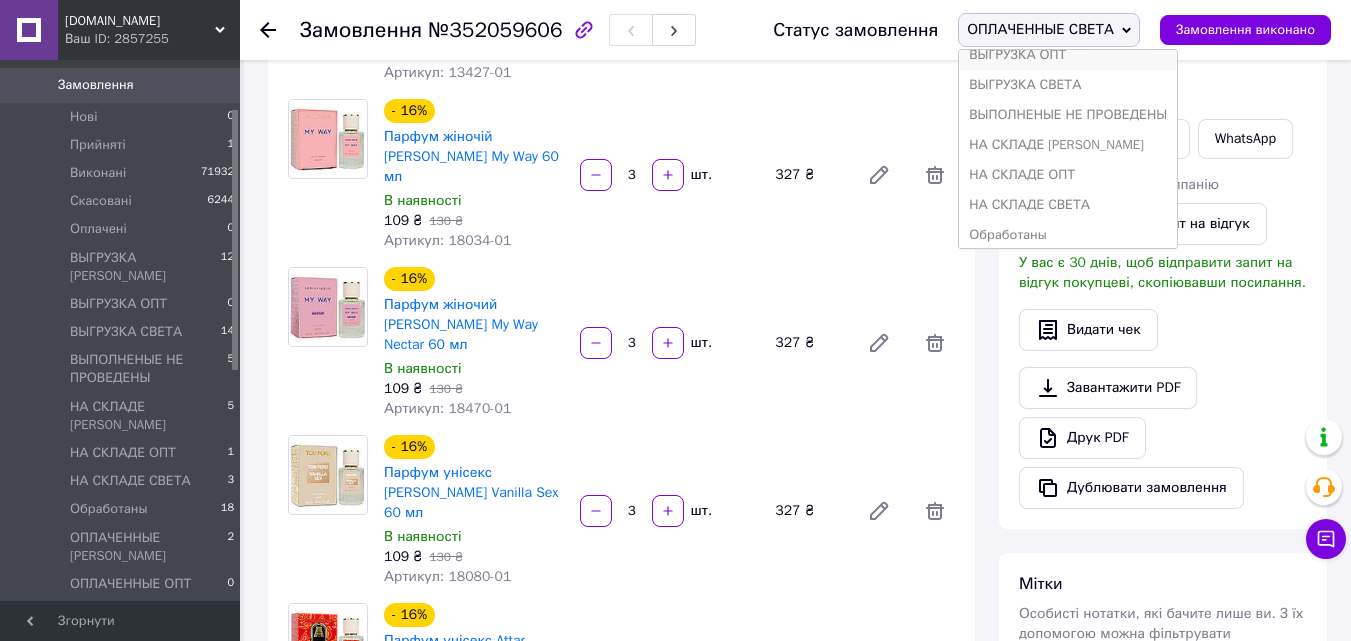 scroll, scrollTop: 200, scrollLeft: 0, axis: vertical 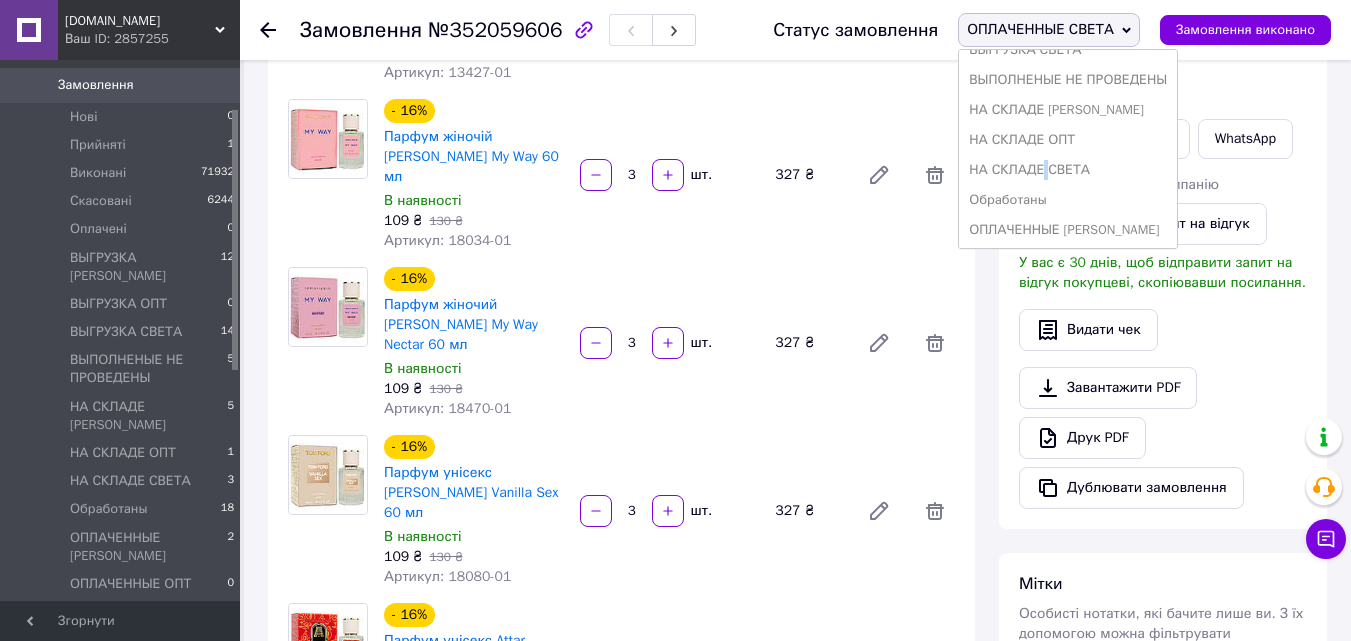 click on "НА СКЛАДЕ СВЕТА" at bounding box center (1068, 170) 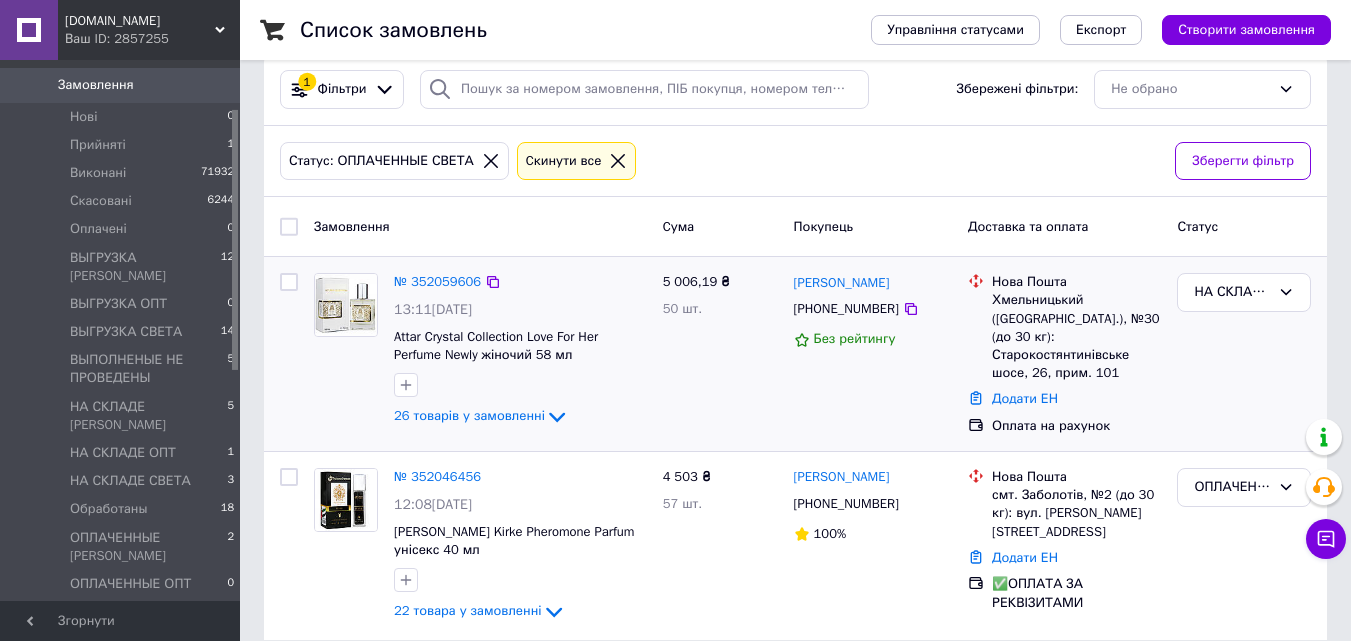 scroll, scrollTop: 53, scrollLeft: 0, axis: vertical 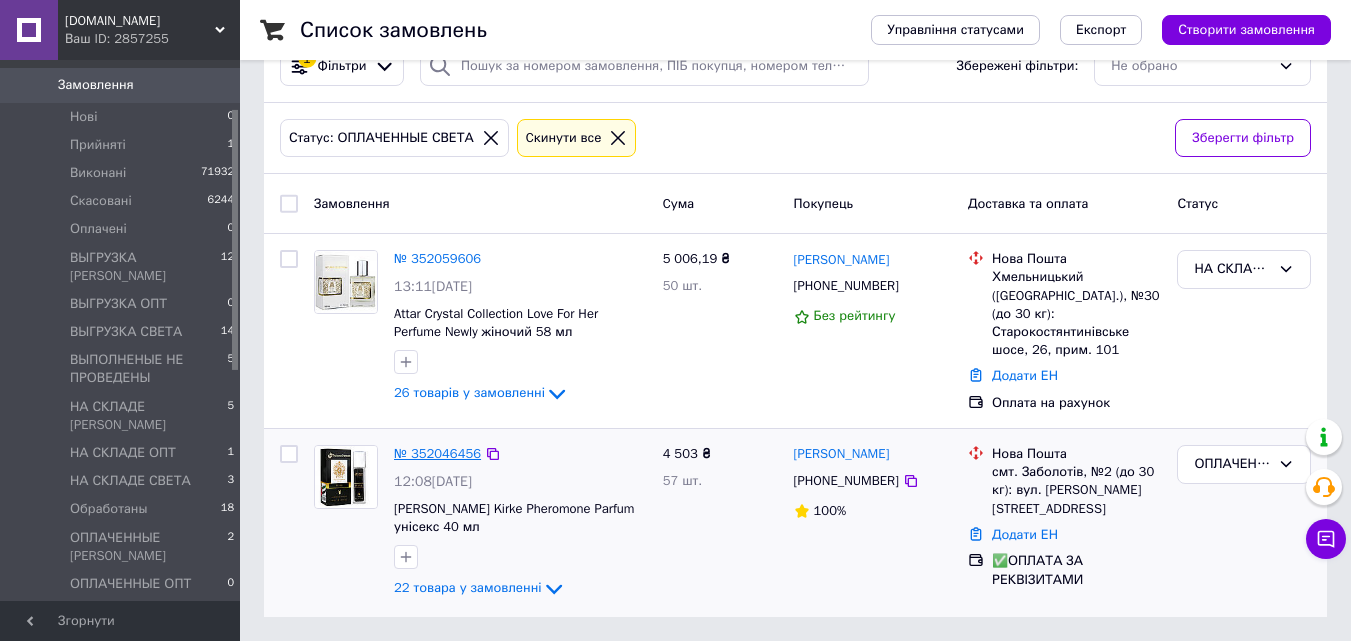 click on "№ 352046456" at bounding box center (437, 453) 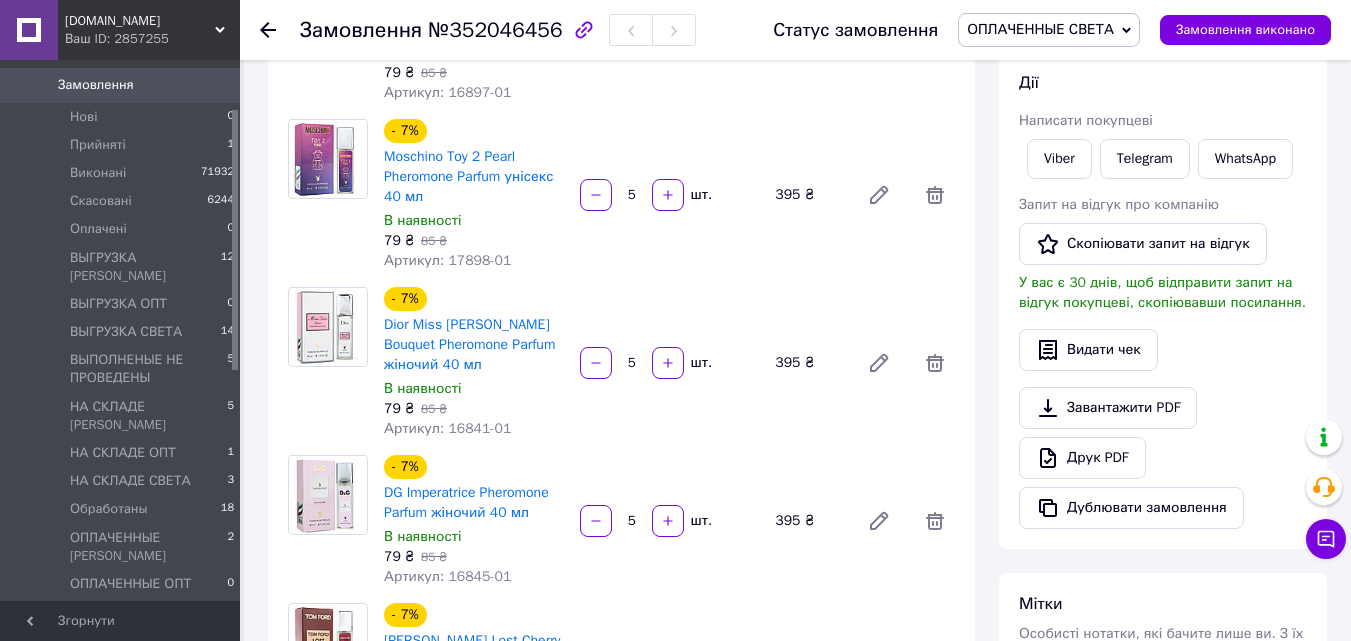 scroll, scrollTop: 353, scrollLeft: 0, axis: vertical 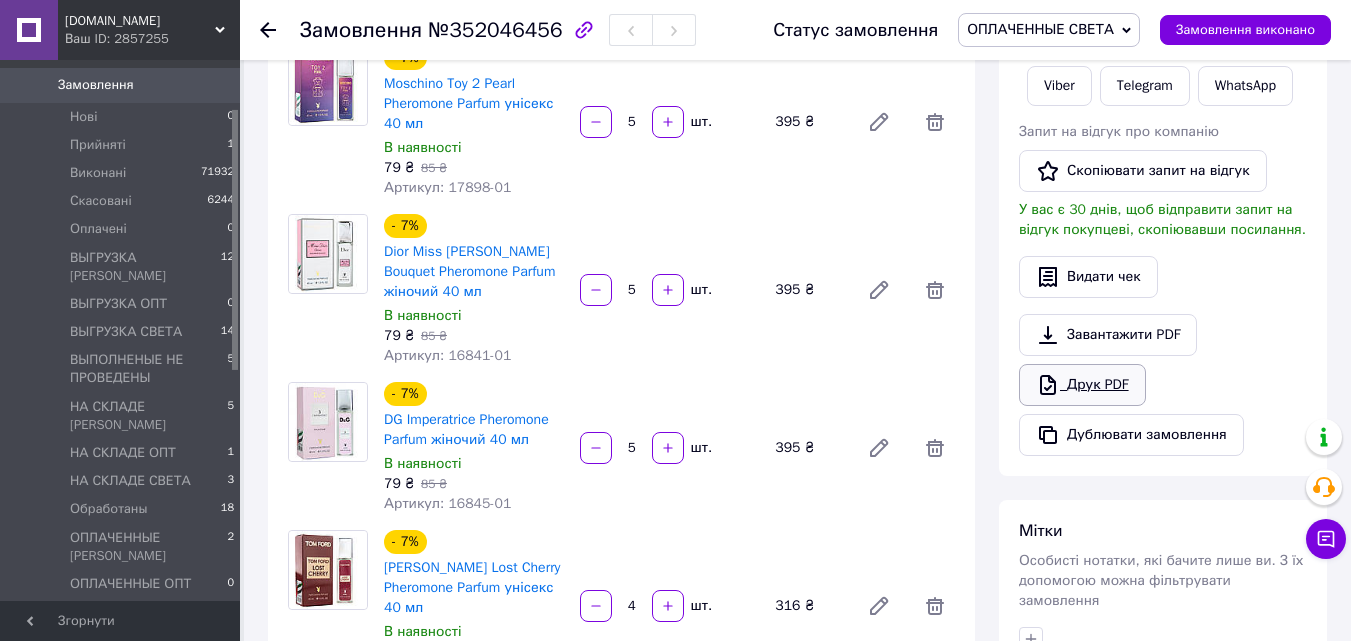 click on "Друк PDF" at bounding box center [1082, 385] 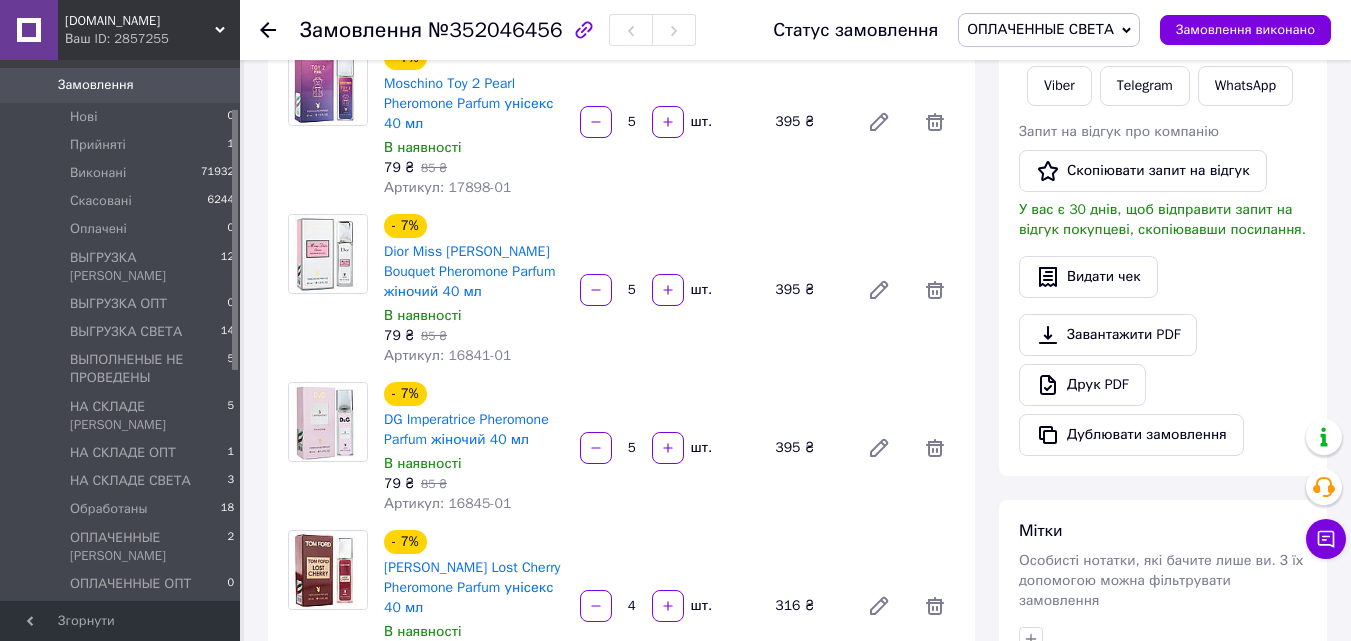 click 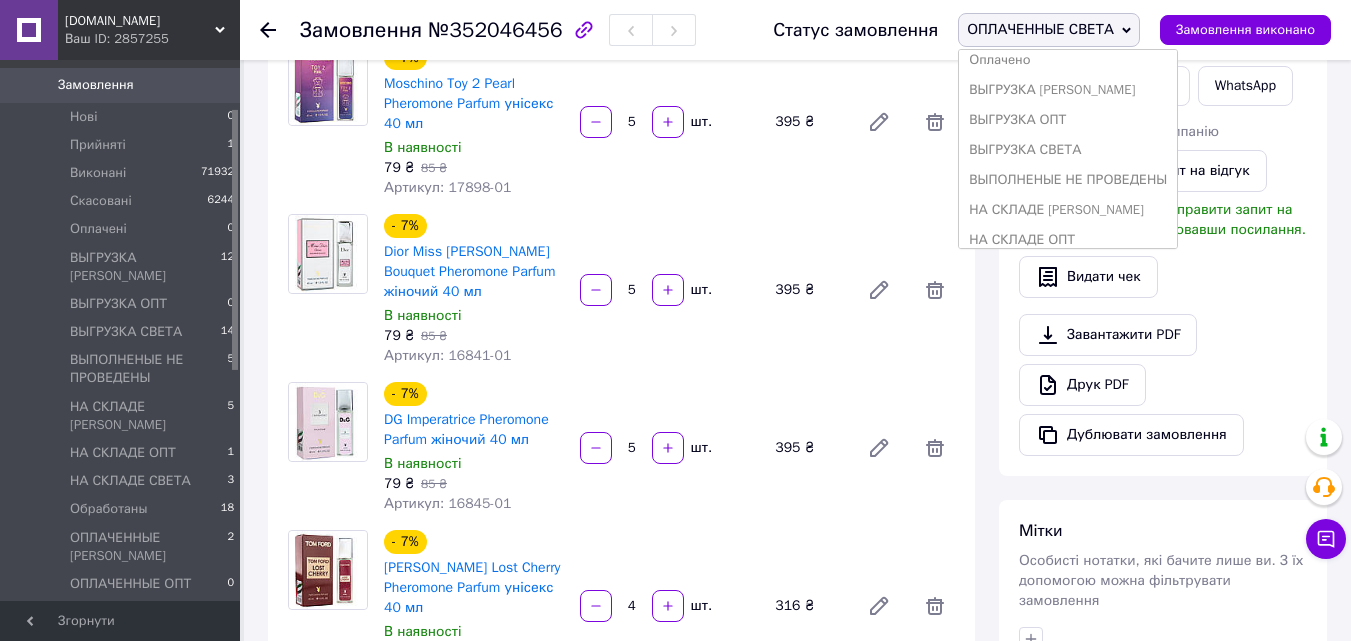 scroll, scrollTop: 200, scrollLeft: 0, axis: vertical 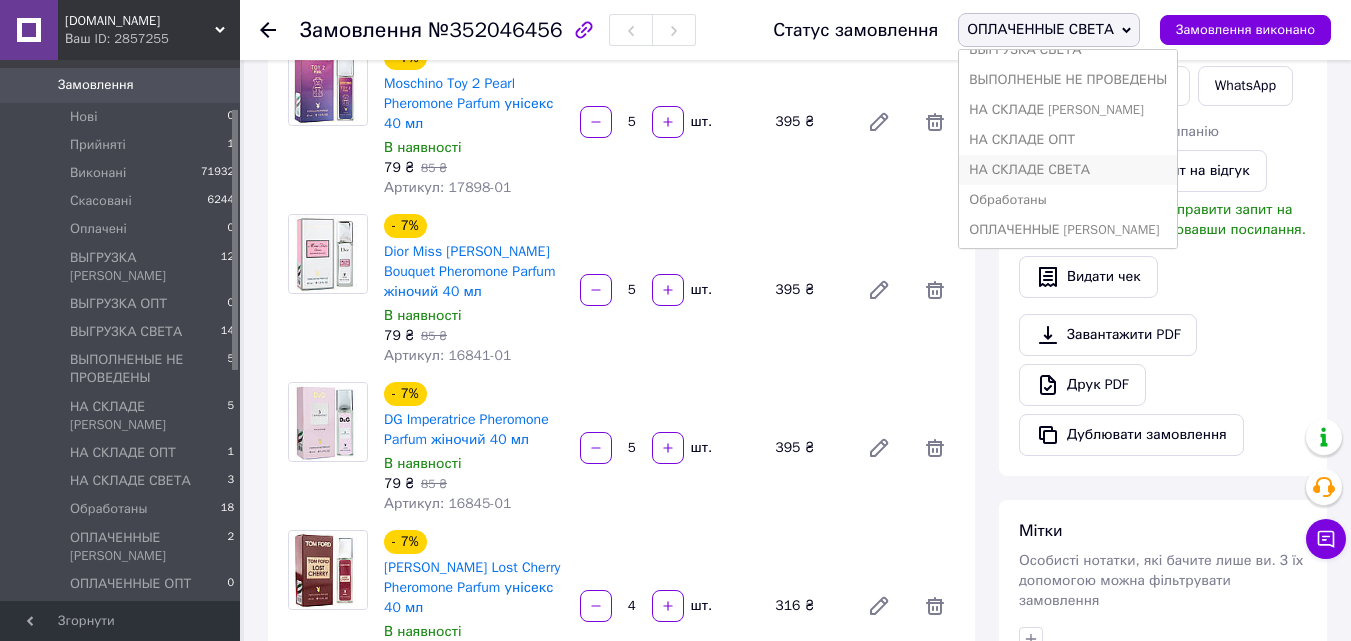 click on "НА СКЛАДЕ СВЕТА" at bounding box center [1068, 170] 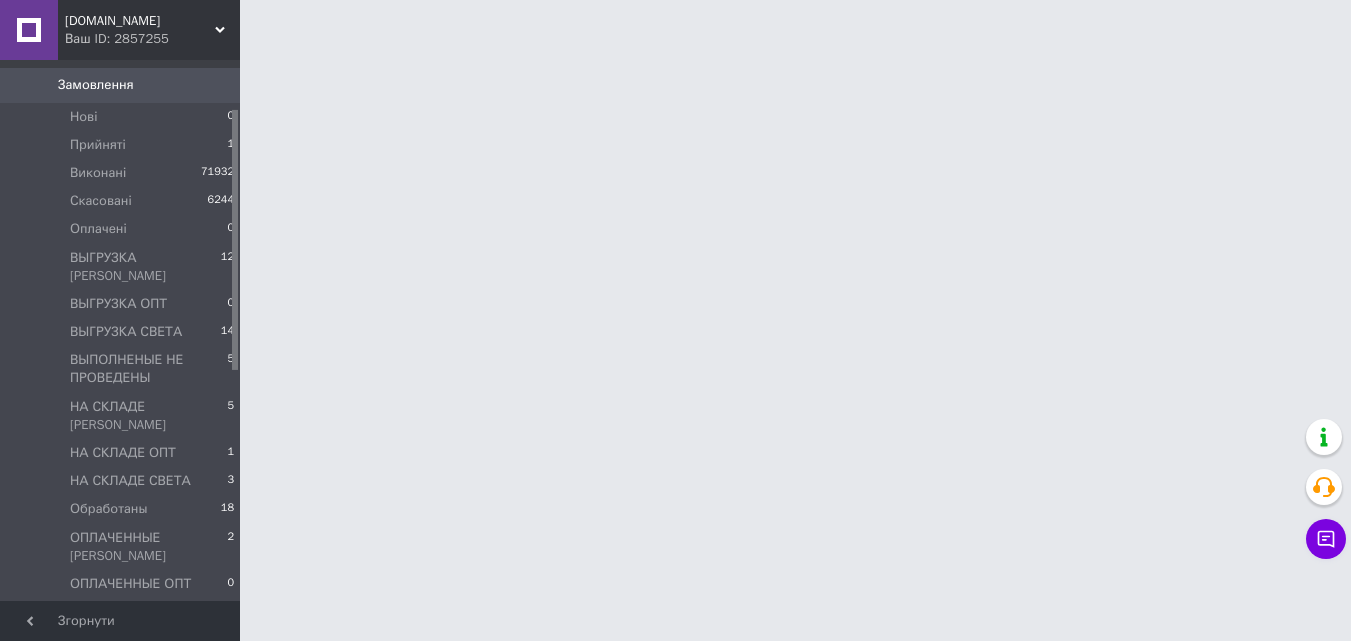 scroll, scrollTop: 0, scrollLeft: 0, axis: both 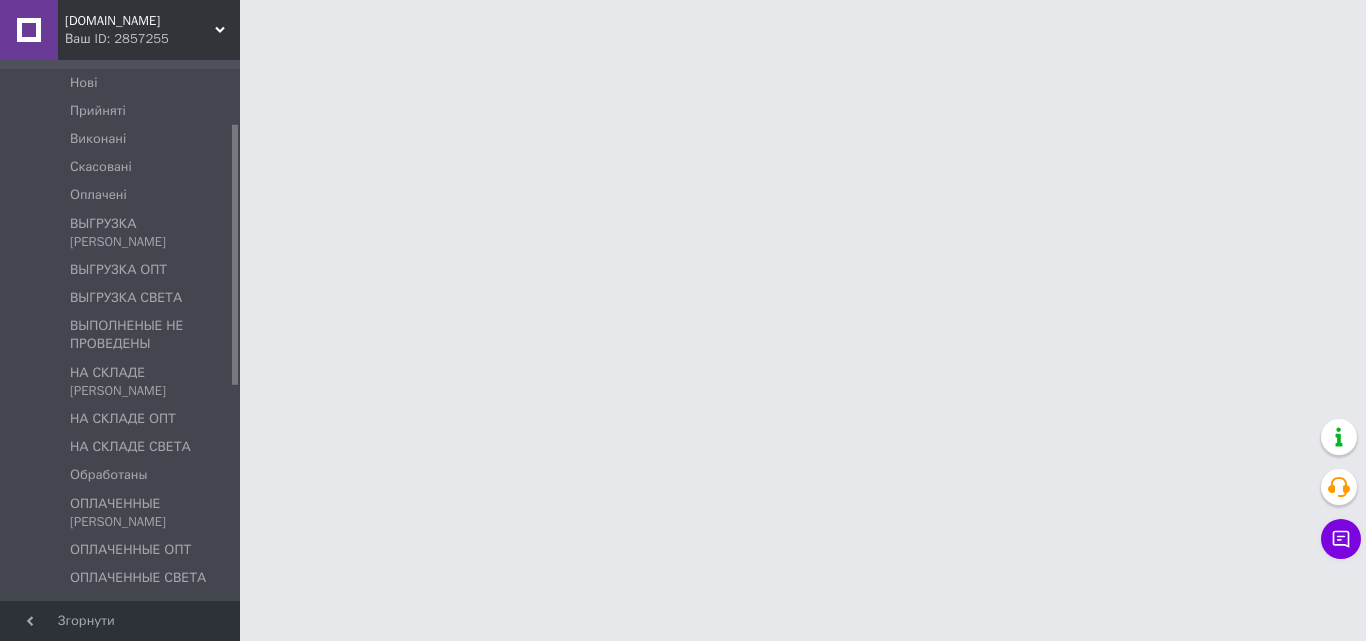 drag, startPoint x: 236, startPoint y: 87, endPoint x: 248, endPoint y: 151, distance: 65.11528 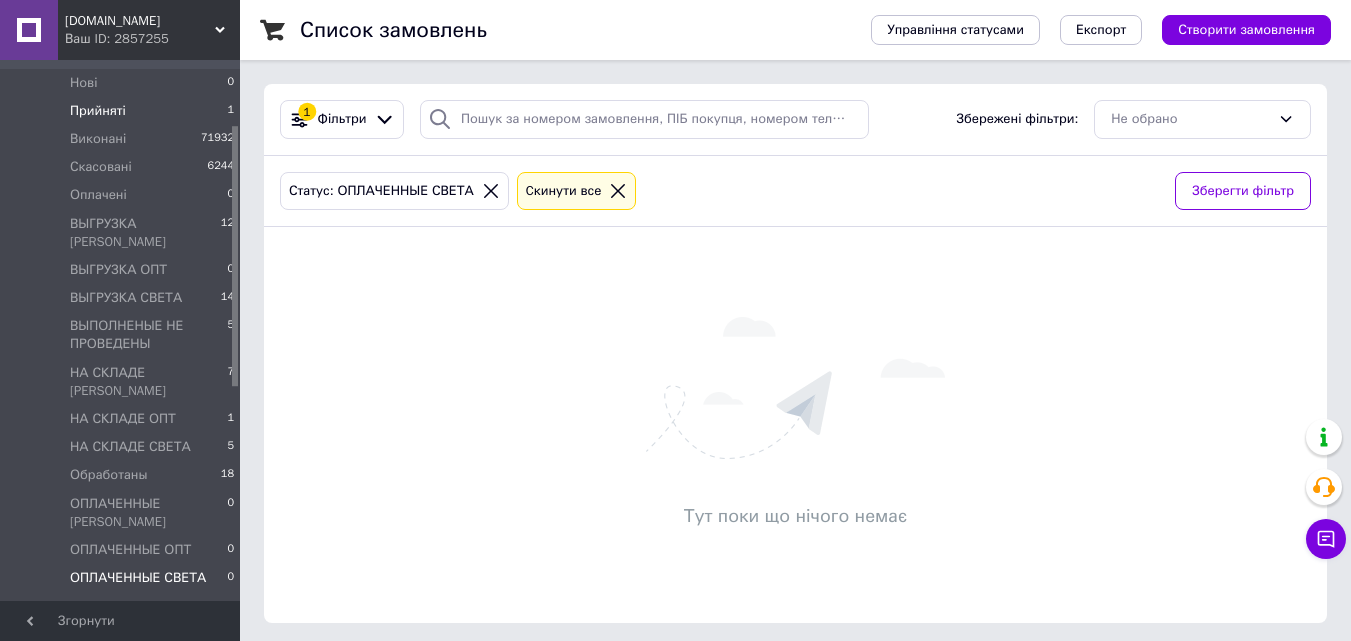 click on "Прийняті 1" at bounding box center (123, 111) 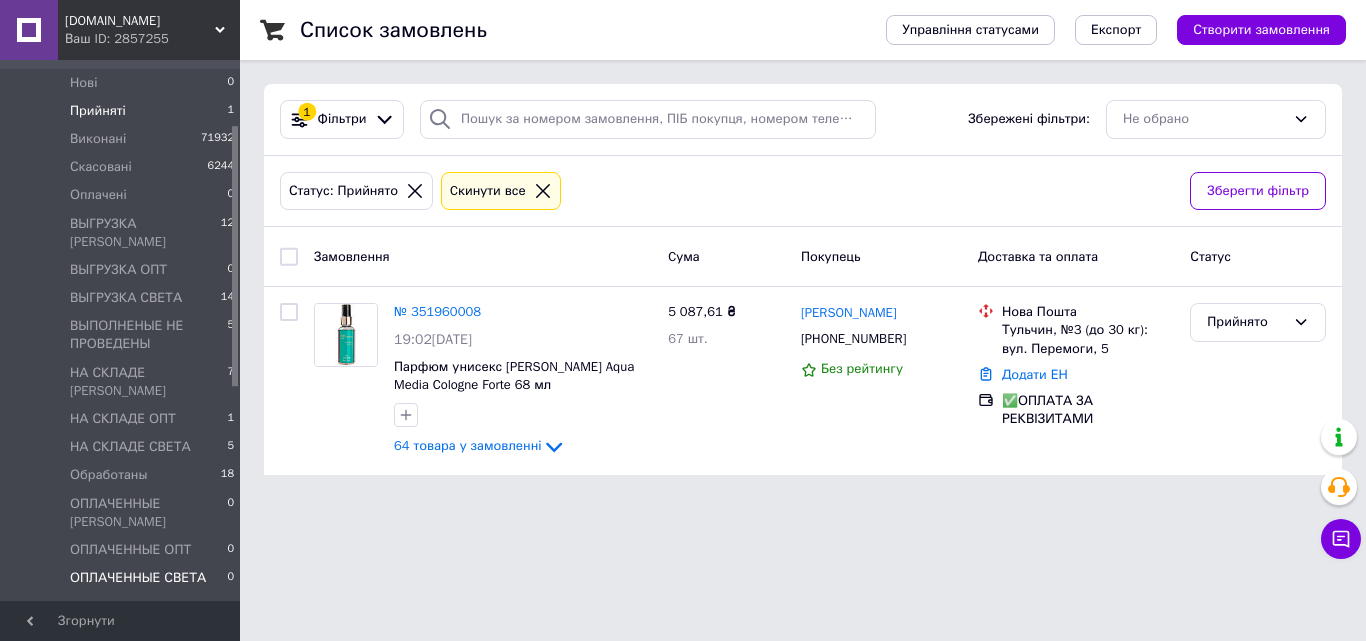 click on "ОПЛАЧЕННЫЕ СВЕТА" at bounding box center (138, 578) 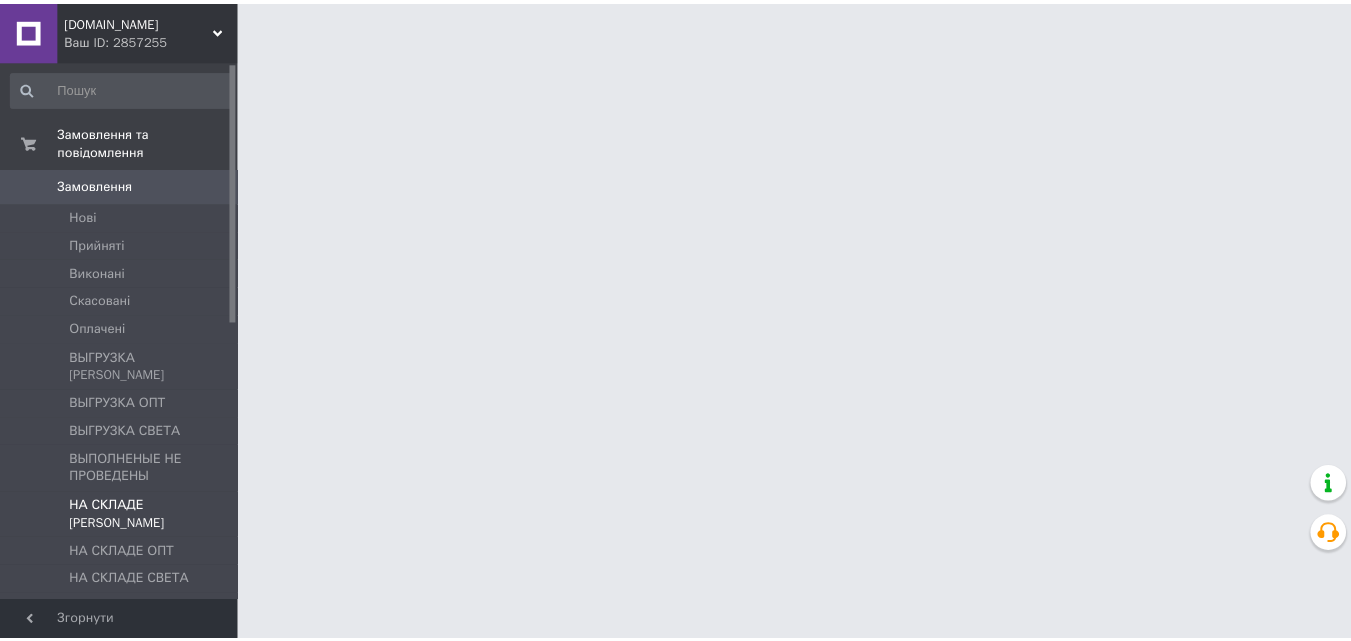 scroll, scrollTop: 0, scrollLeft: 0, axis: both 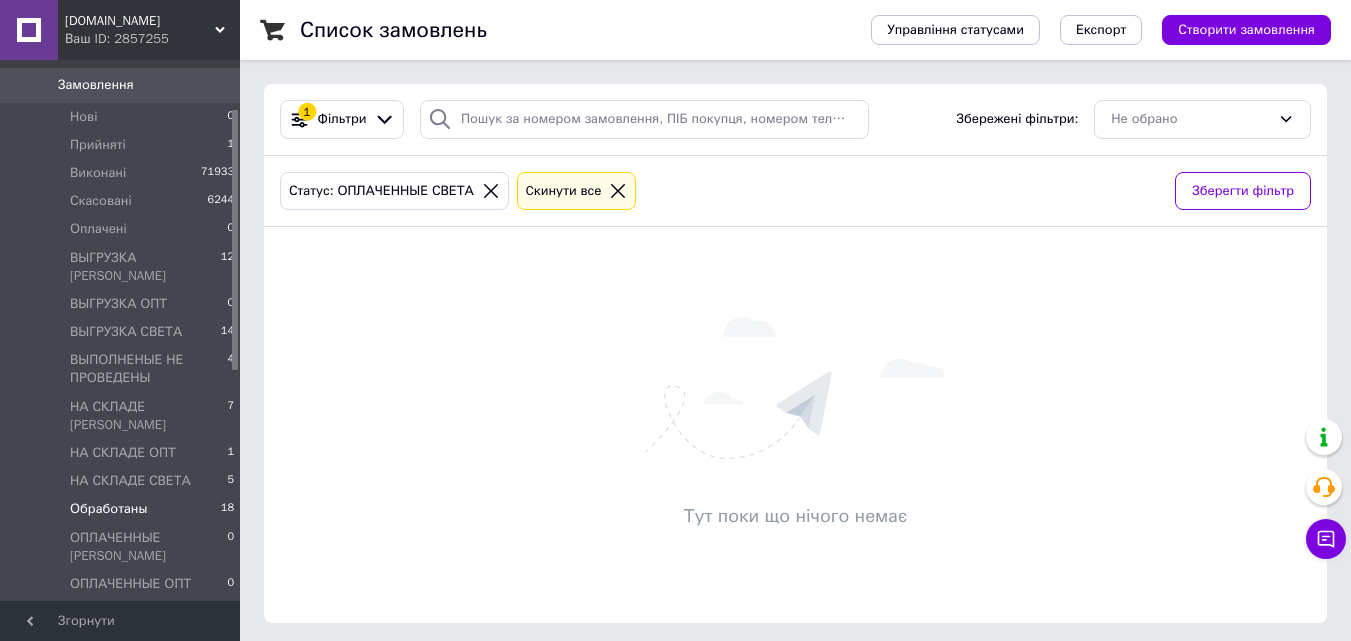 click on "Обработаны" at bounding box center (108, 509) 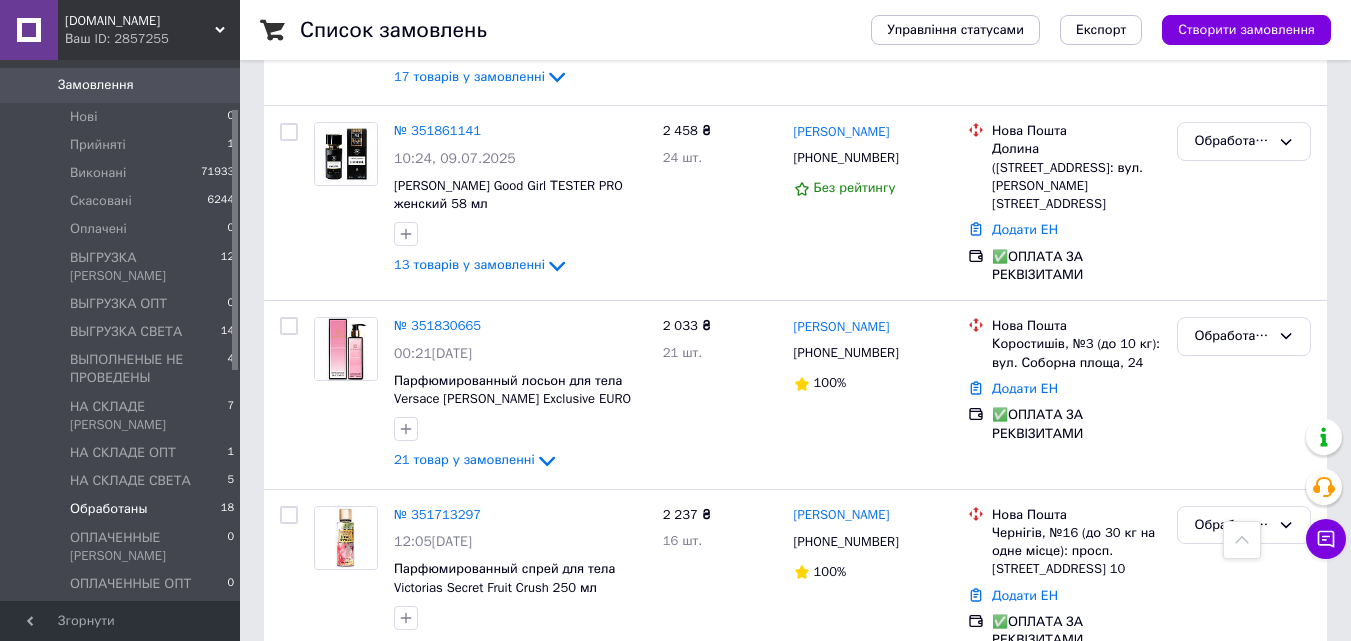 scroll, scrollTop: 3066, scrollLeft: 0, axis: vertical 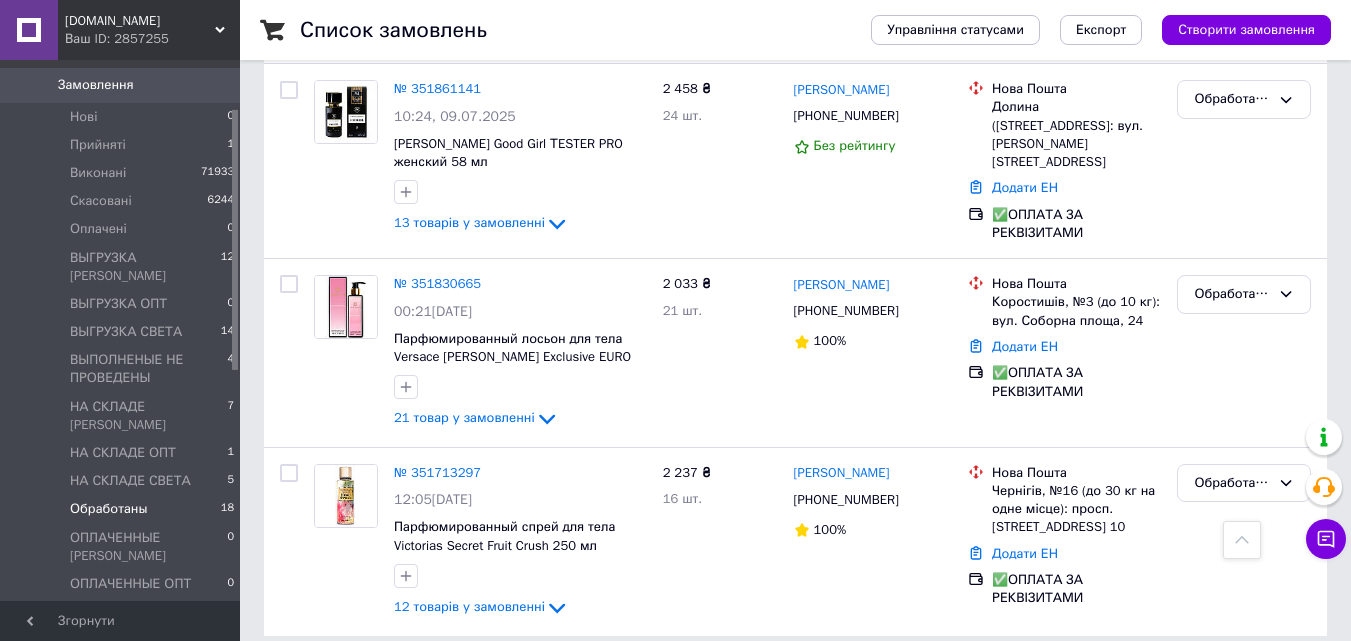 click on "ОПЛАЧЕННЫЕ СВЕТА" at bounding box center (138, 612) 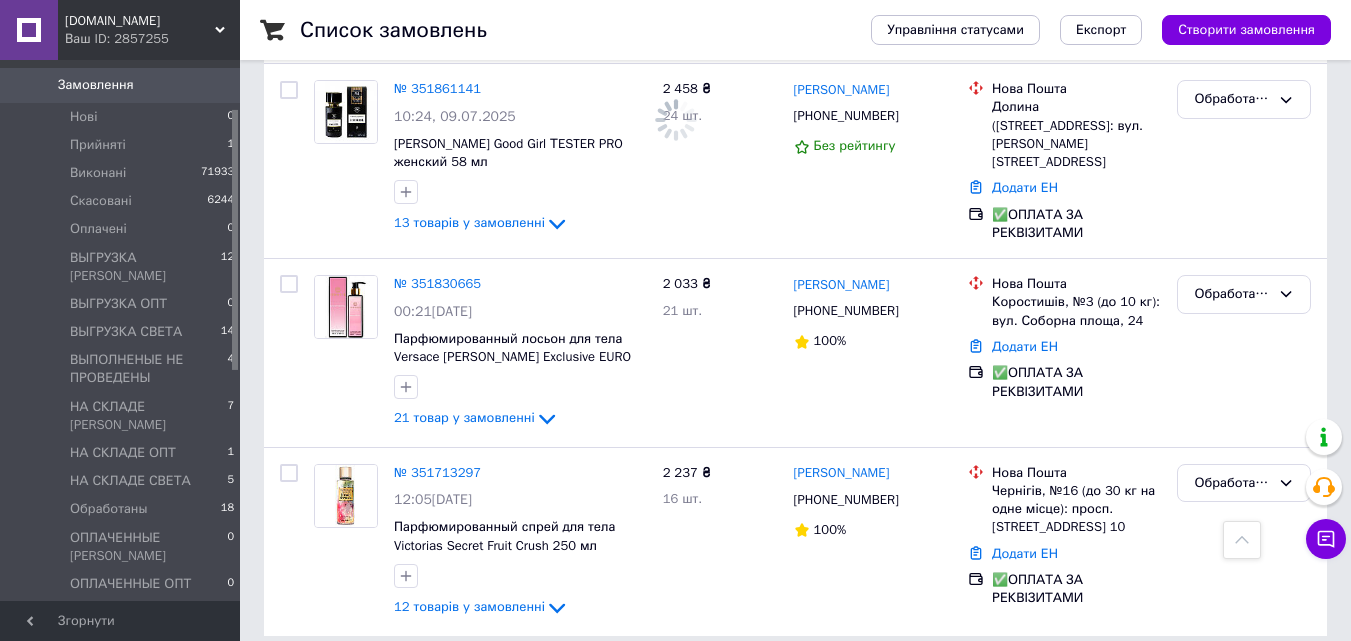 scroll, scrollTop: 0, scrollLeft: 0, axis: both 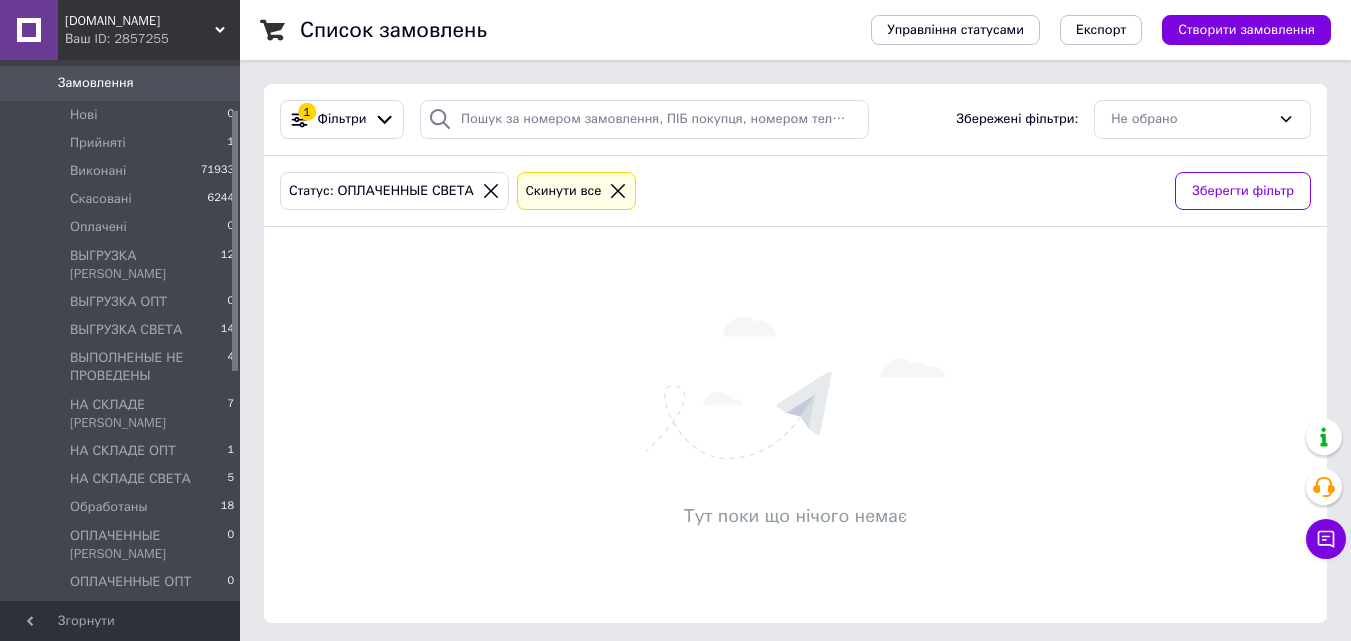 drag, startPoint x: 236, startPoint y: 337, endPoint x: 277, endPoint y: 338, distance: 41.01219 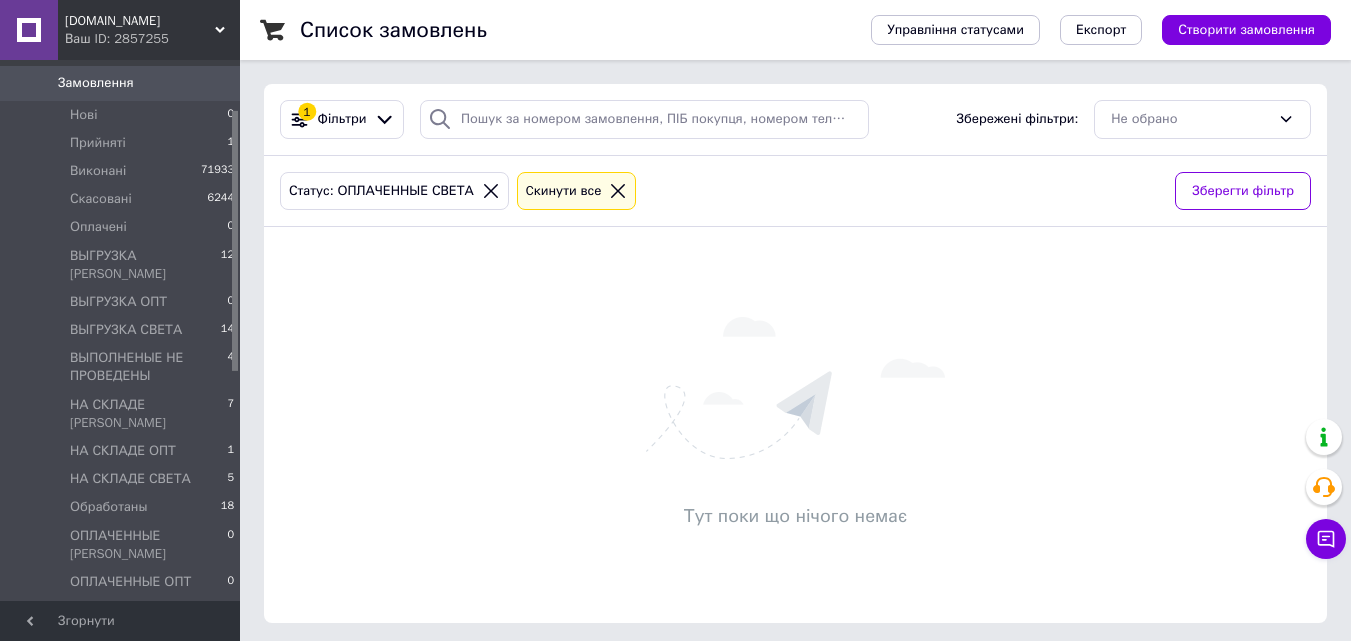 click on "ОПЛАЧЕННЫЕ СВЕТА" at bounding box center [138, 610] 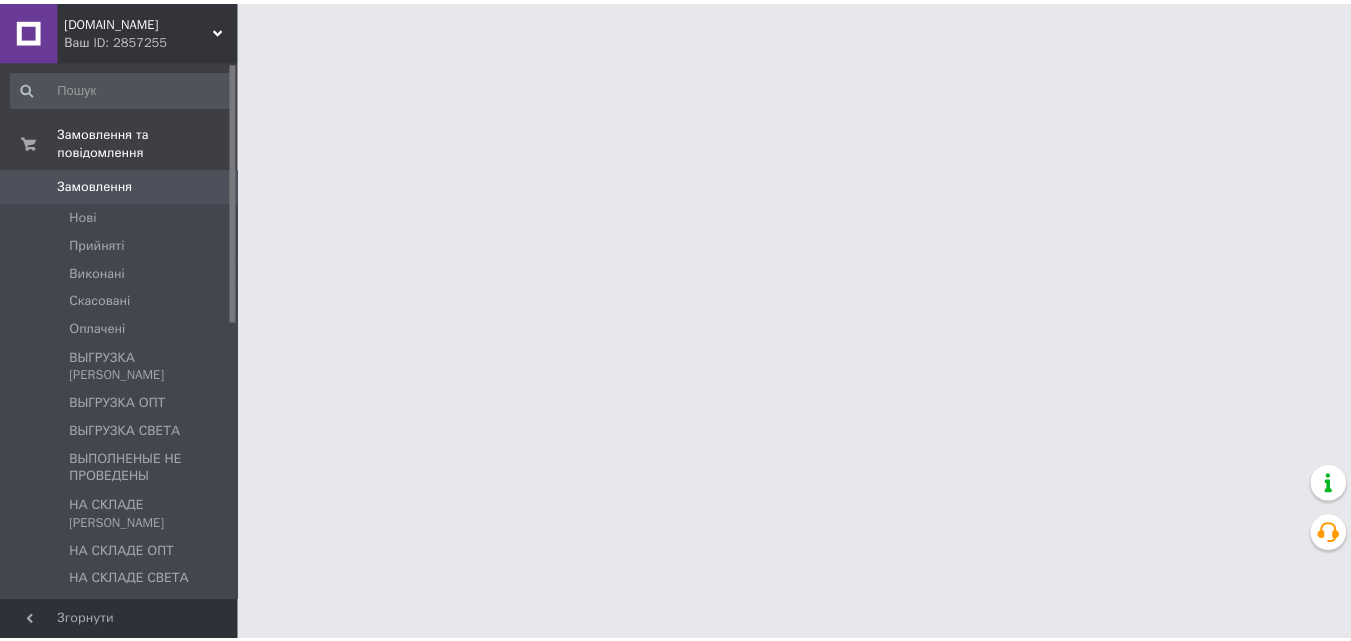 scroll, scrollTop: 0, scrollLeft: 0, axis: both 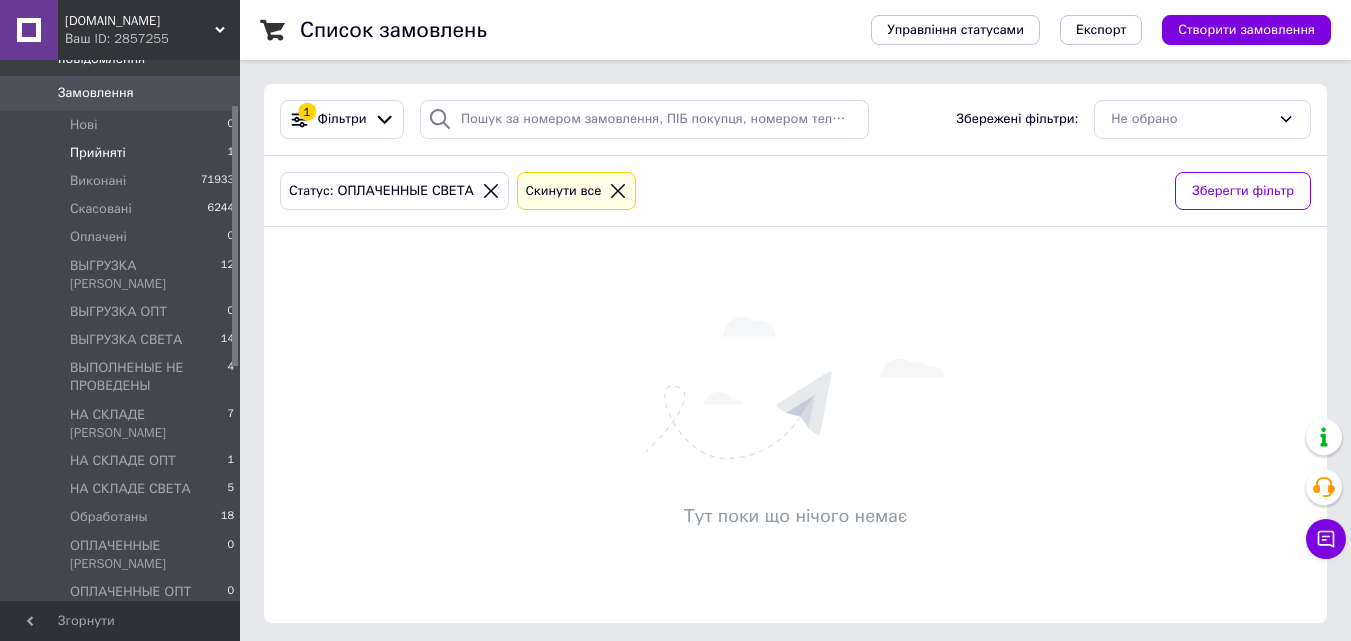 drag, startPoint x: 233, startPoint y: 95, endPoint x: 229, endPoint y: 139, distance: 44.181442 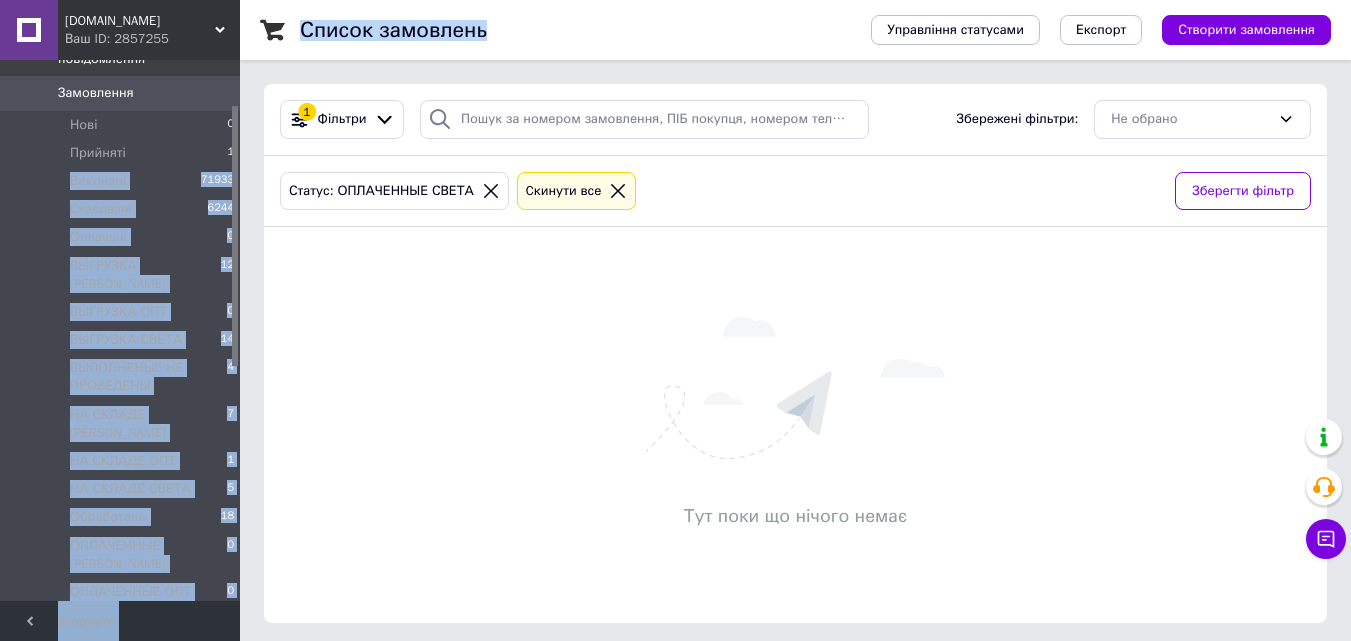 drag, startPoint x: 229, startPoint y: 139, endPoint x: 243, endPoint y: 100, distance: 41.4367 